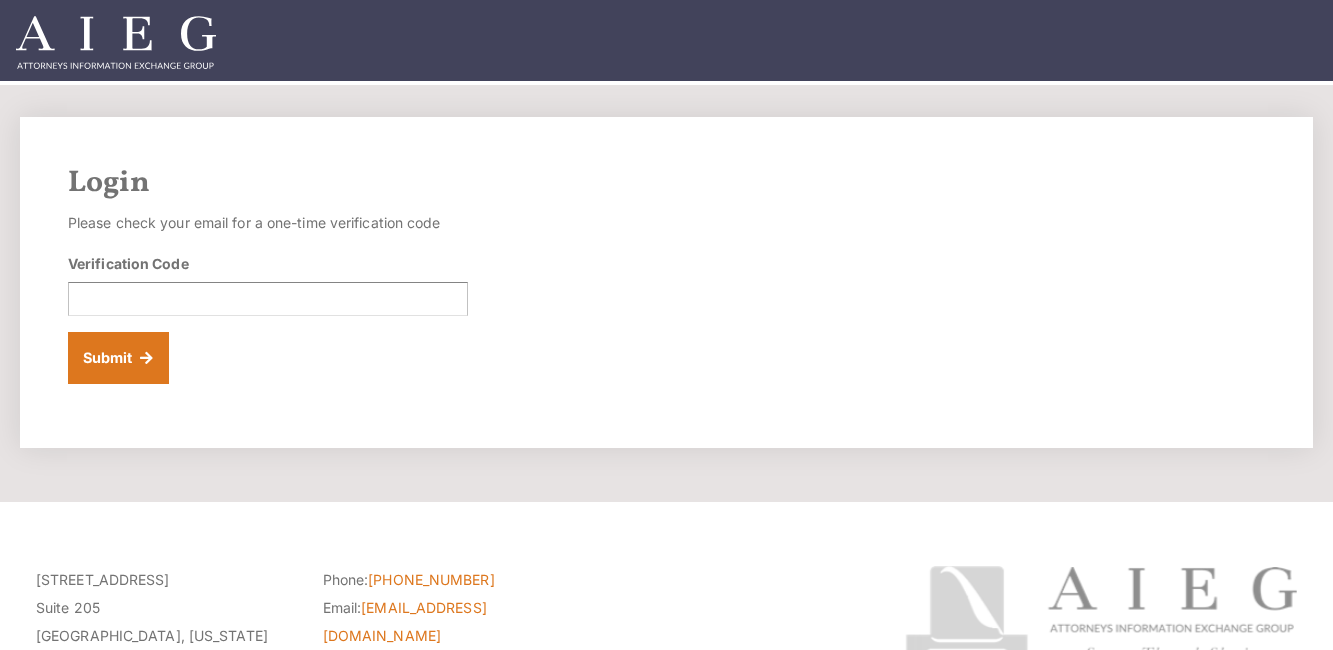 scroll, scrollTop: 0, scrollLeft: 0, axis: both 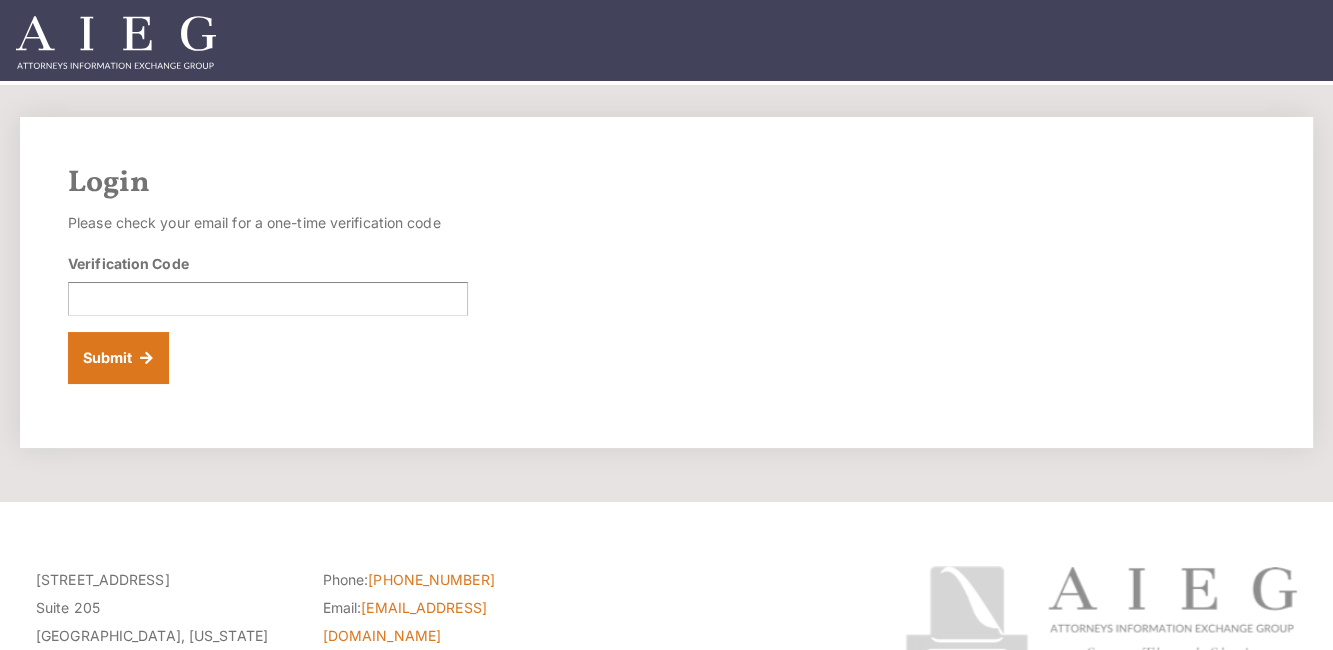 click on "Login
Please check your email for a one-time verification code
Verification Code
Submit" at bounding box center (666, 282) 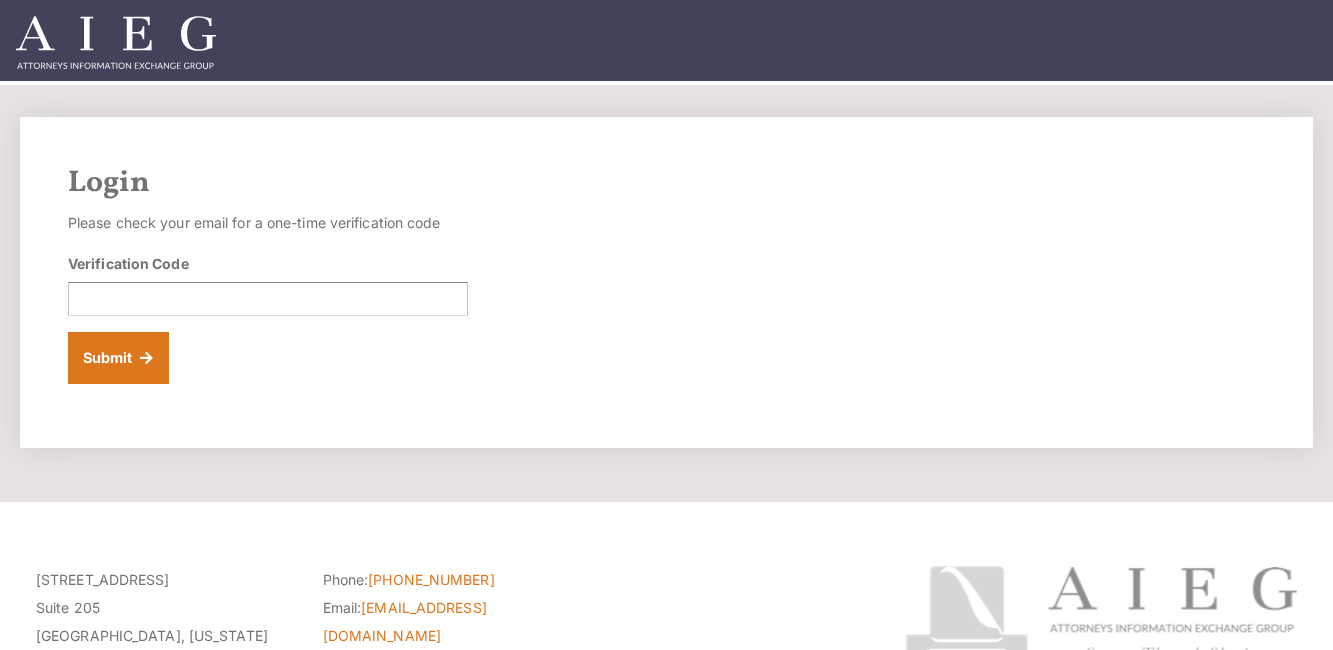 scroll, scrollTop: 0, scrollLeft: 0, axis: both 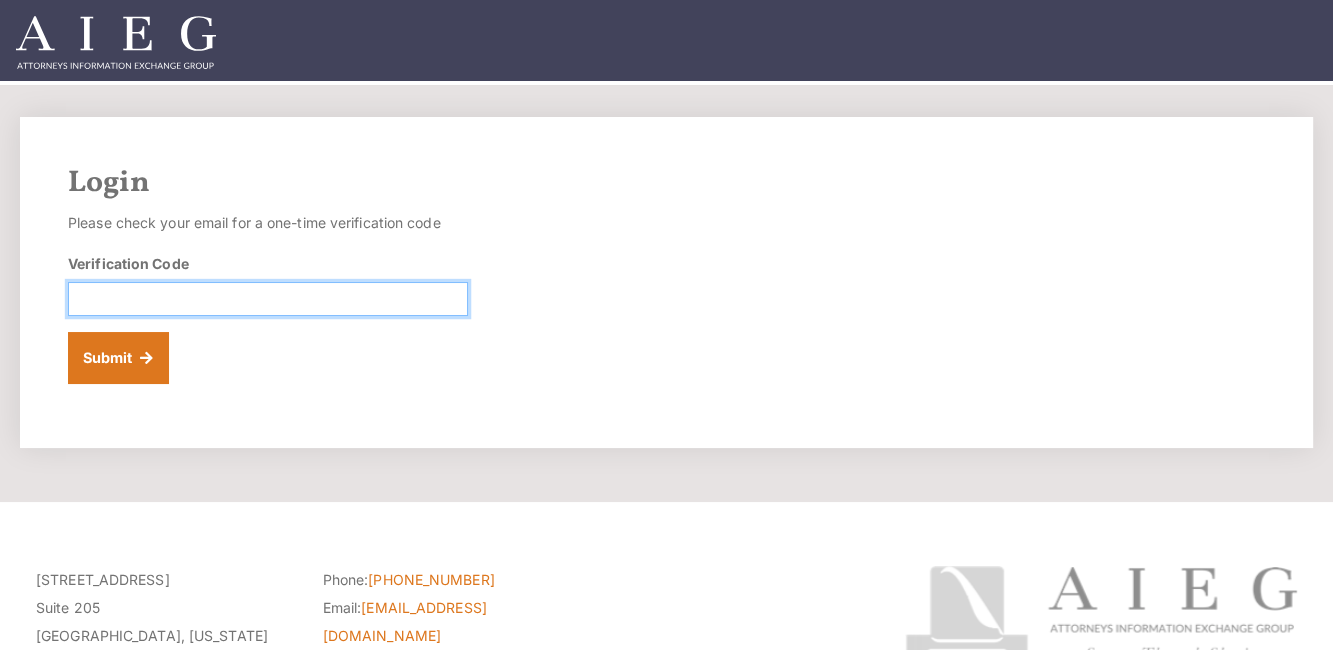 click on "Verification Code" at bounding box center [268, 299] 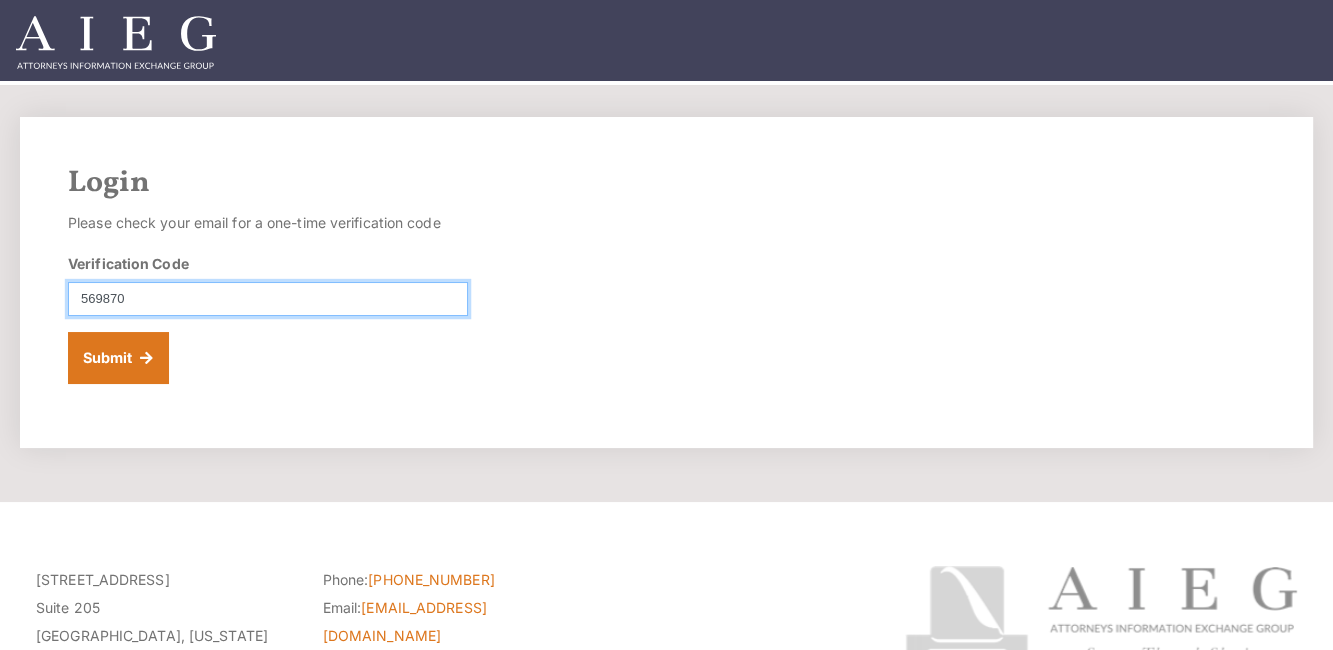 type on "569870" 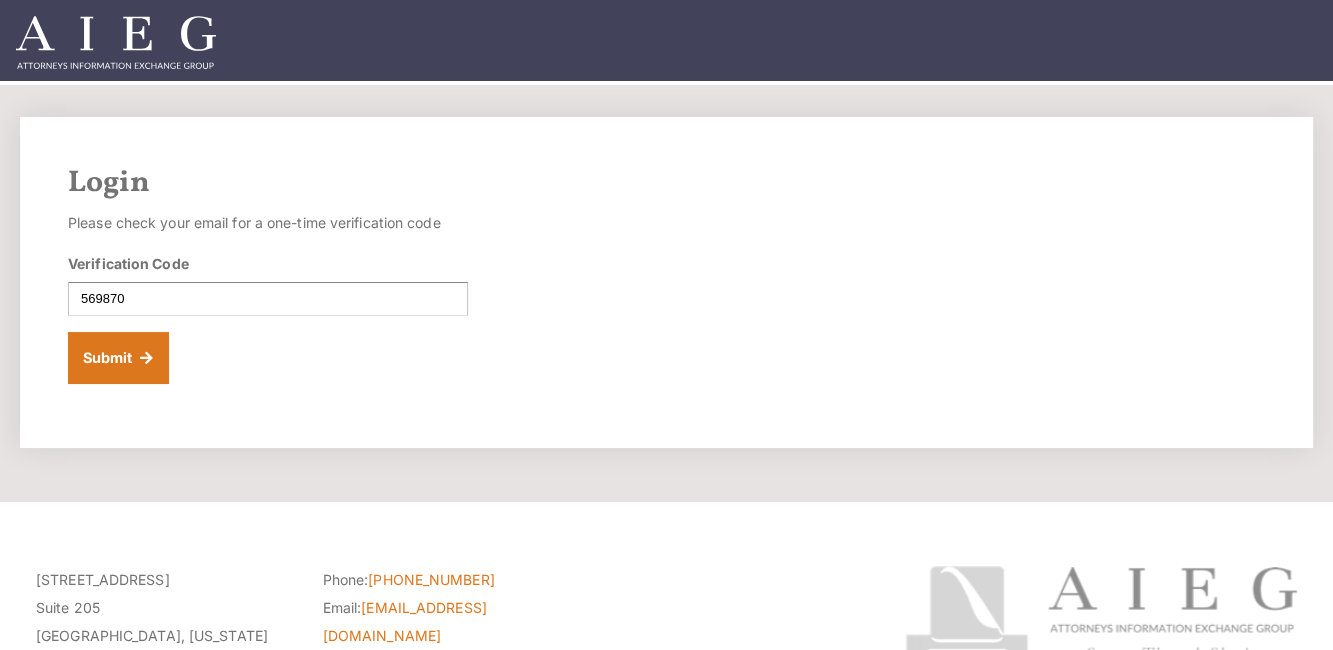 click on "Login
Please check your email for a one-time verification code
Verification Code
569870
Submit" at bounding box center [666, 282] 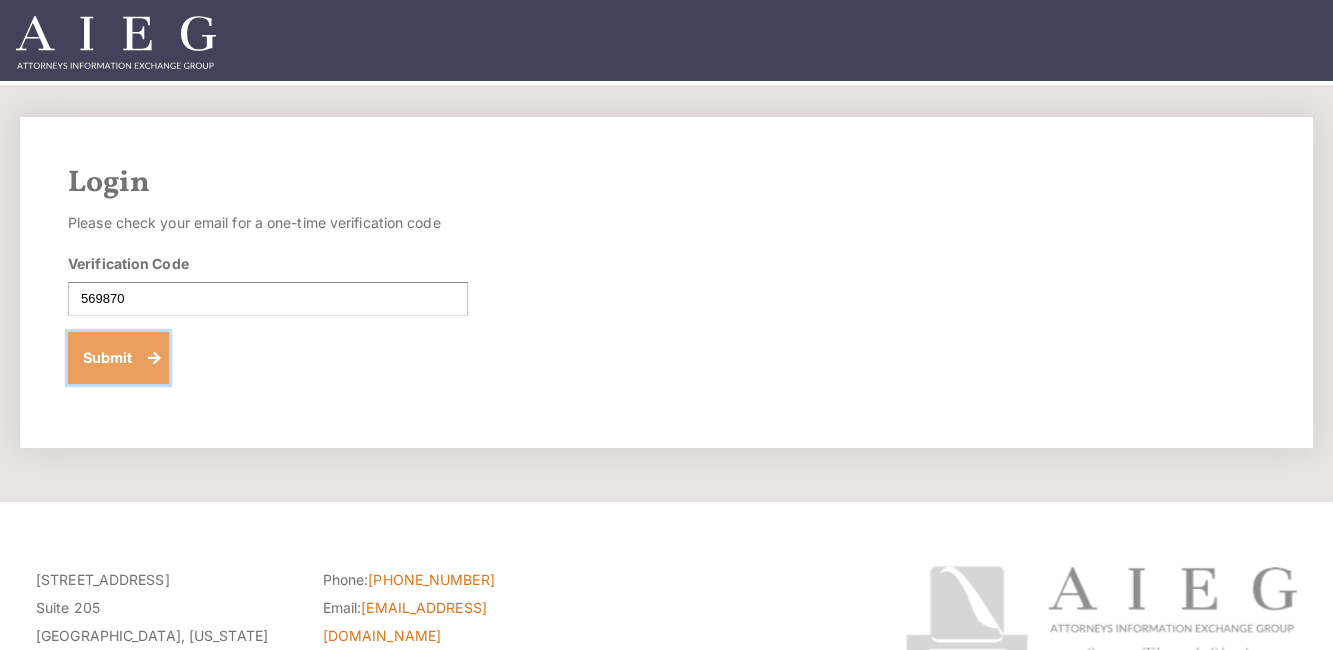 click on "Submit" at bounding box center [118, 358] 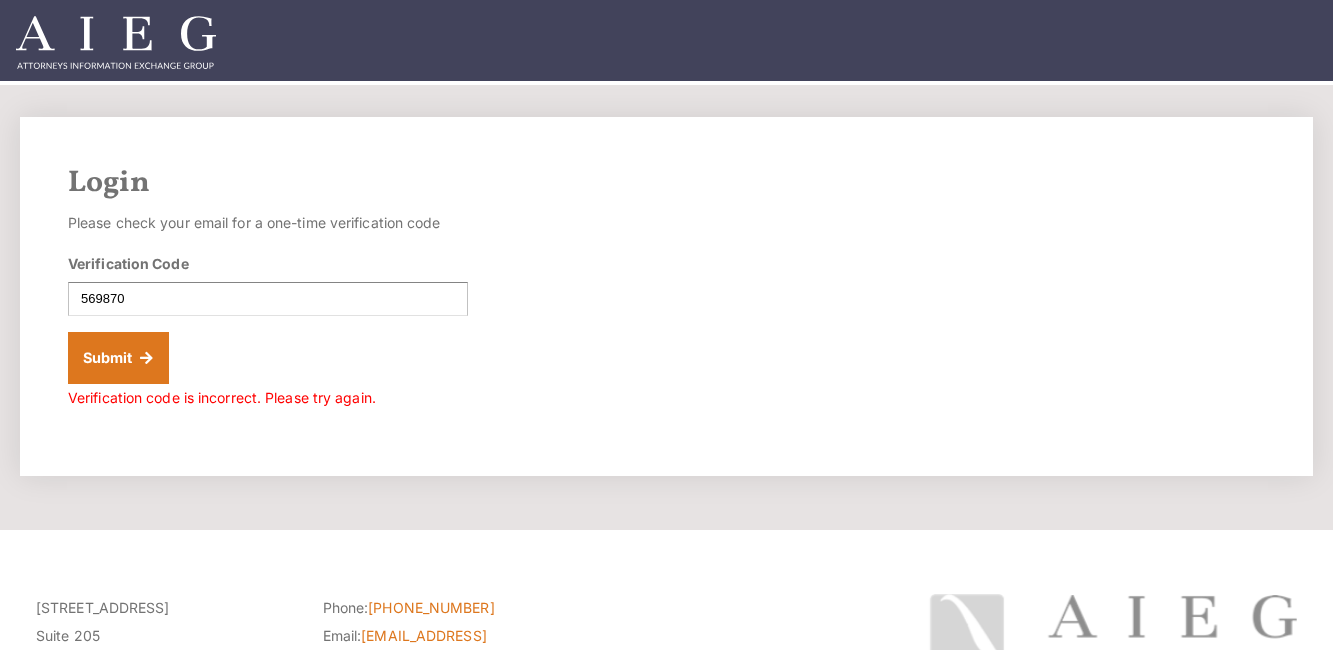 scroll, scrollTop: 0, scrollLeft: 0, axis: both 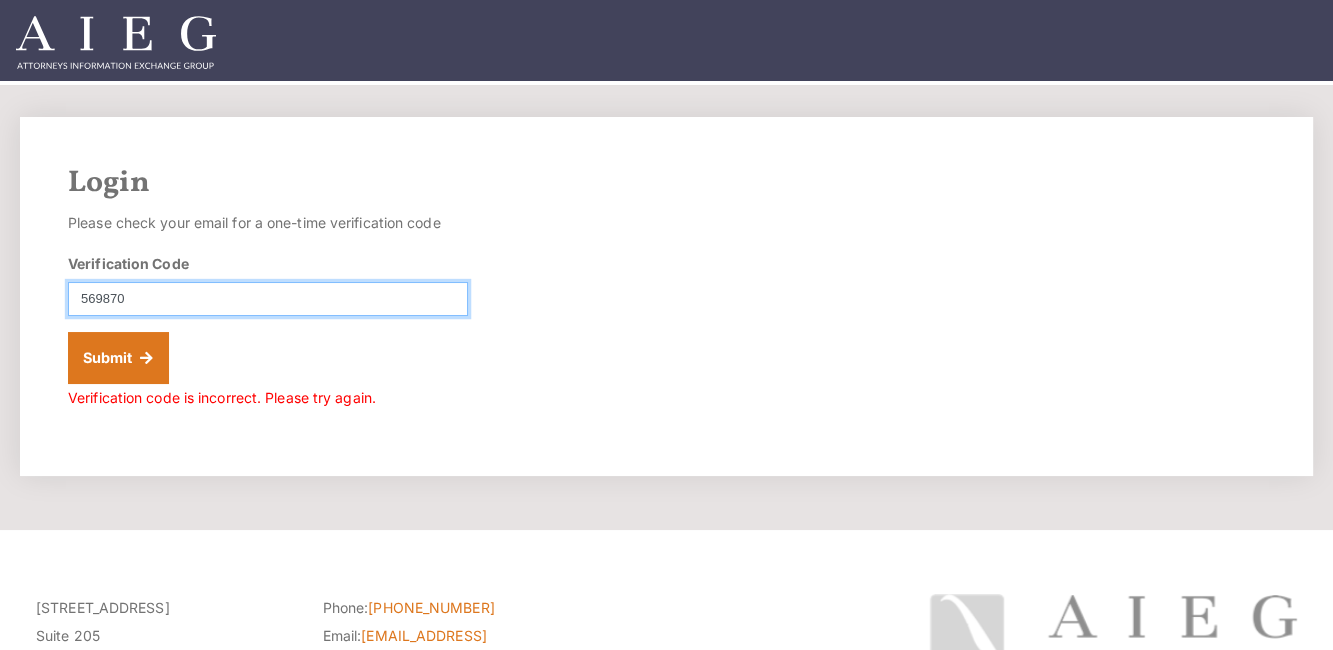 drag, startPoint x: 150, startPoint y: 299, endPoint x: 4, endPoint y: 305, distance: 146.12323 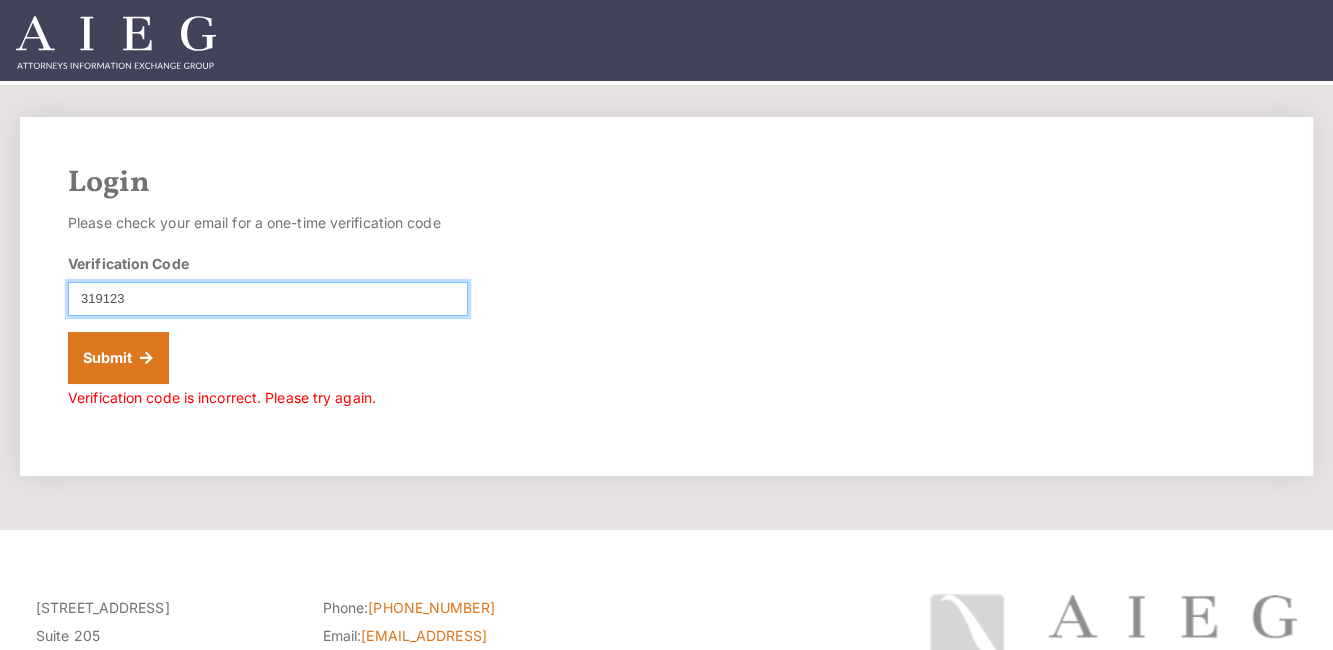 type on "319123" 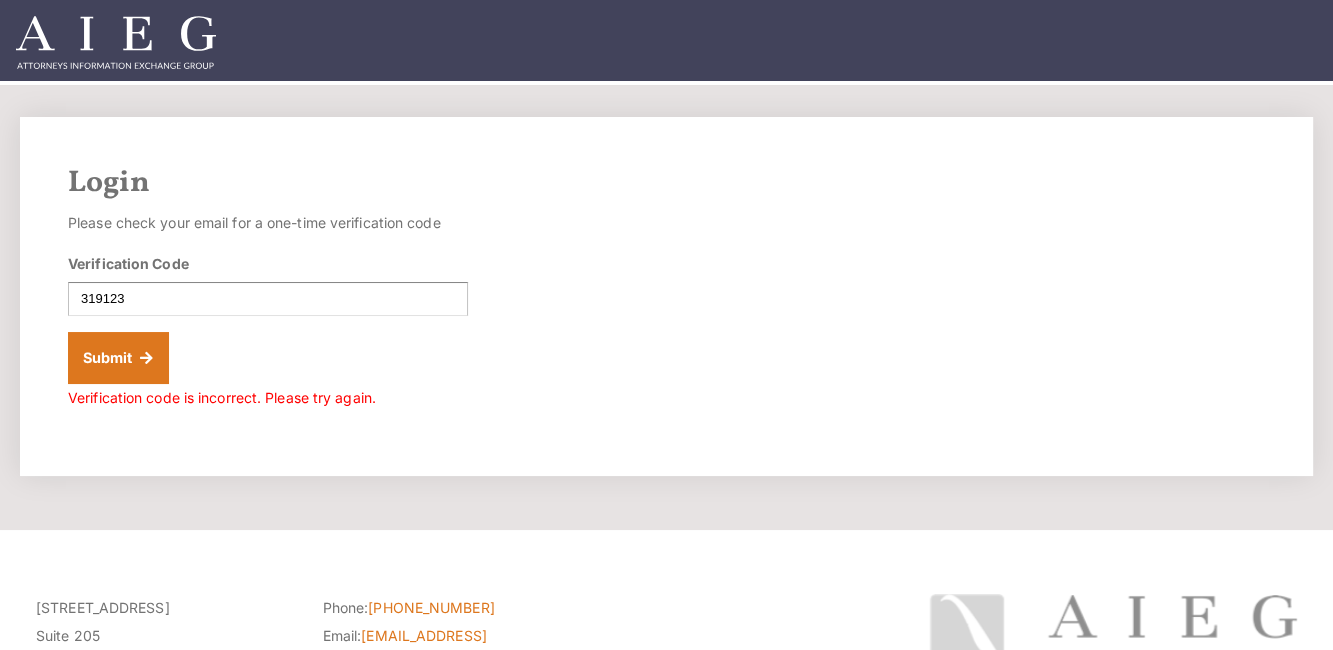 click on "Please check your email for a one-time verification code
Verification Code
319123
Submit
Verification code is incorrect. Please try again." at bounding box center (268, 310) 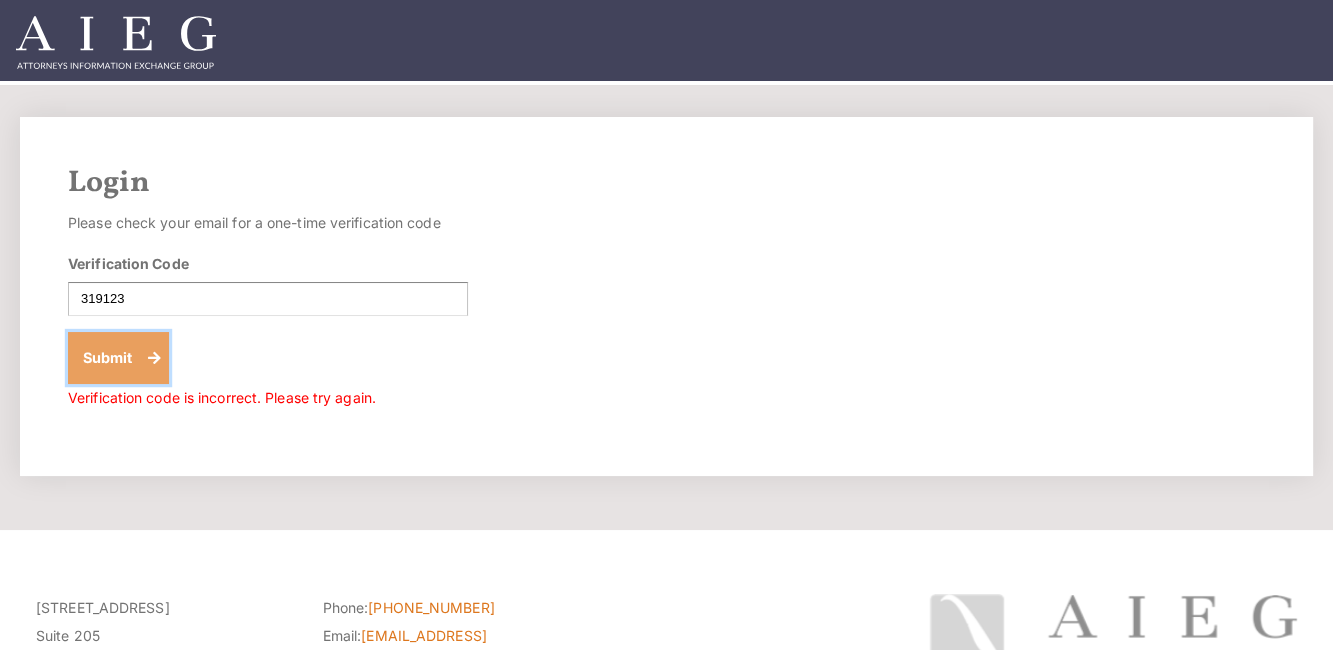 click on "Submit" at bounding box center (118, 358) 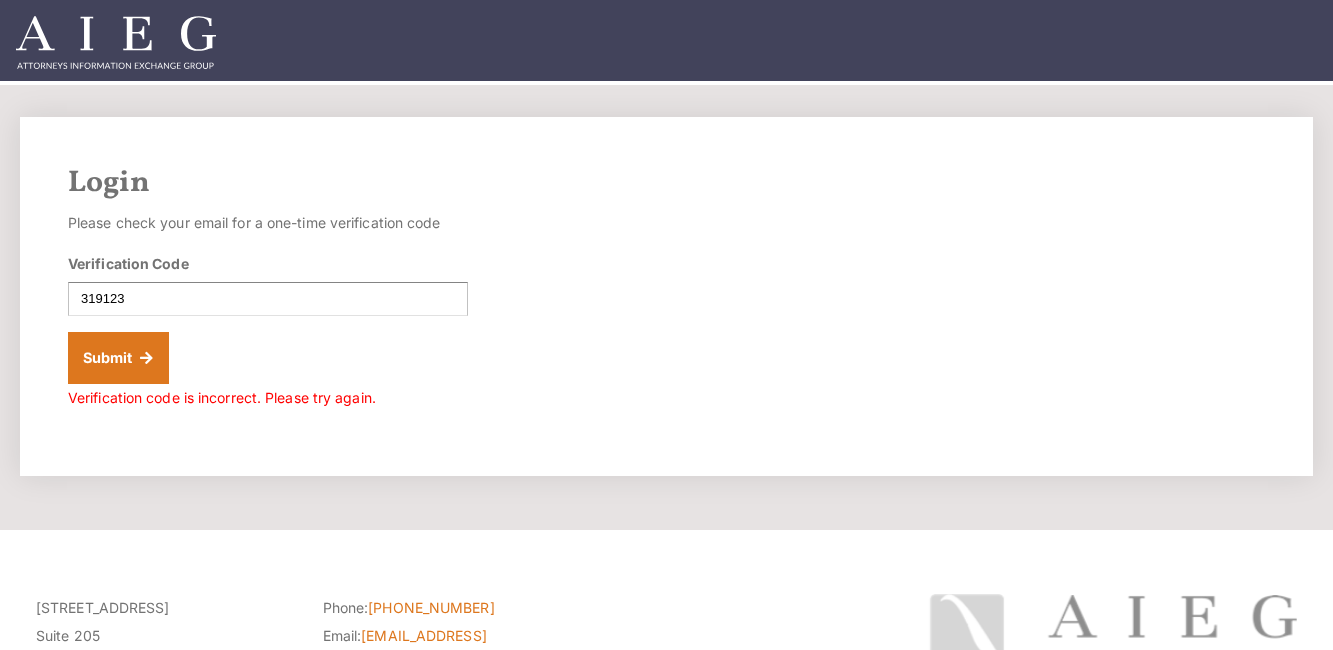 scroll, scrollTop: 0, scrollLeft: 0, axis: both 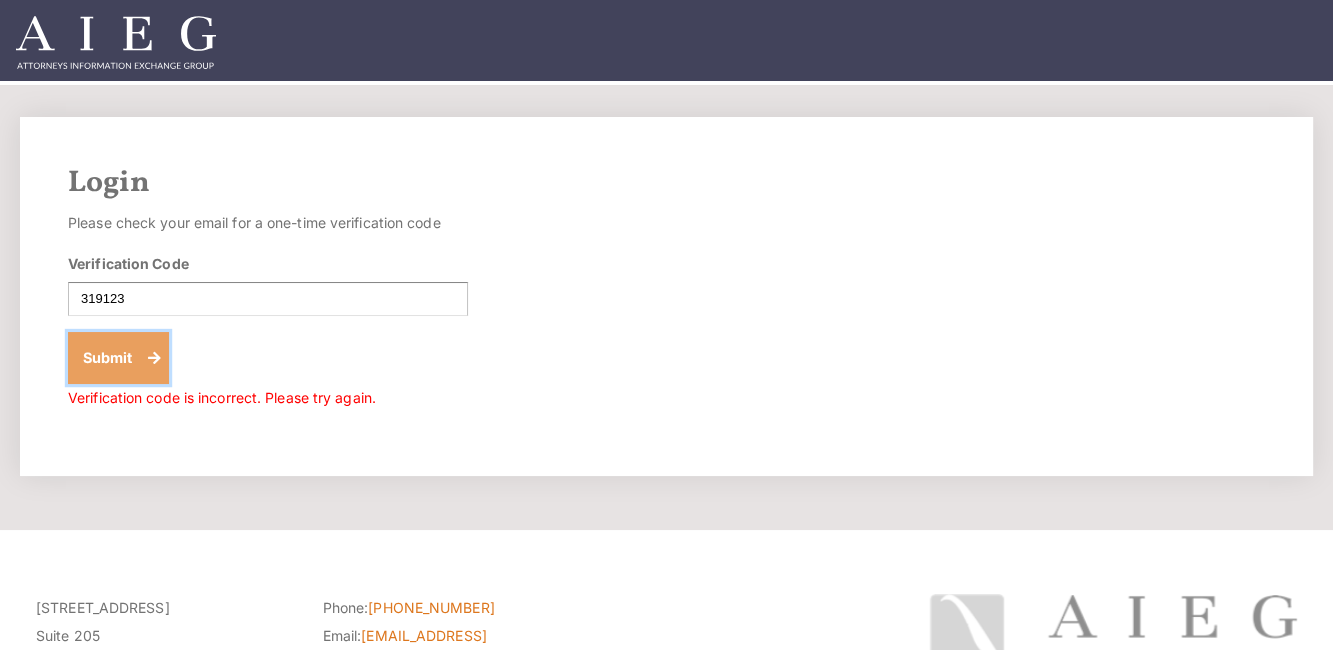 click on "Submit" at bounding box center (118, 358) 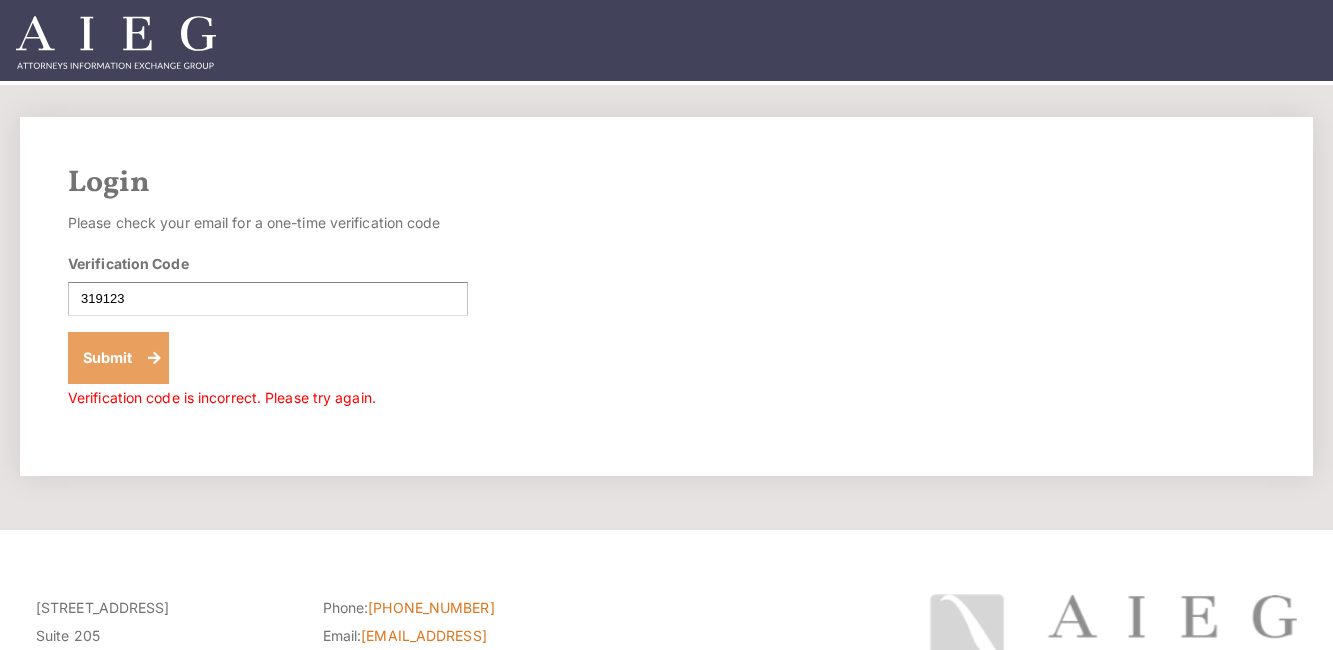 scroll, scrollTop: 0, scrollLeft: 0, axis: both 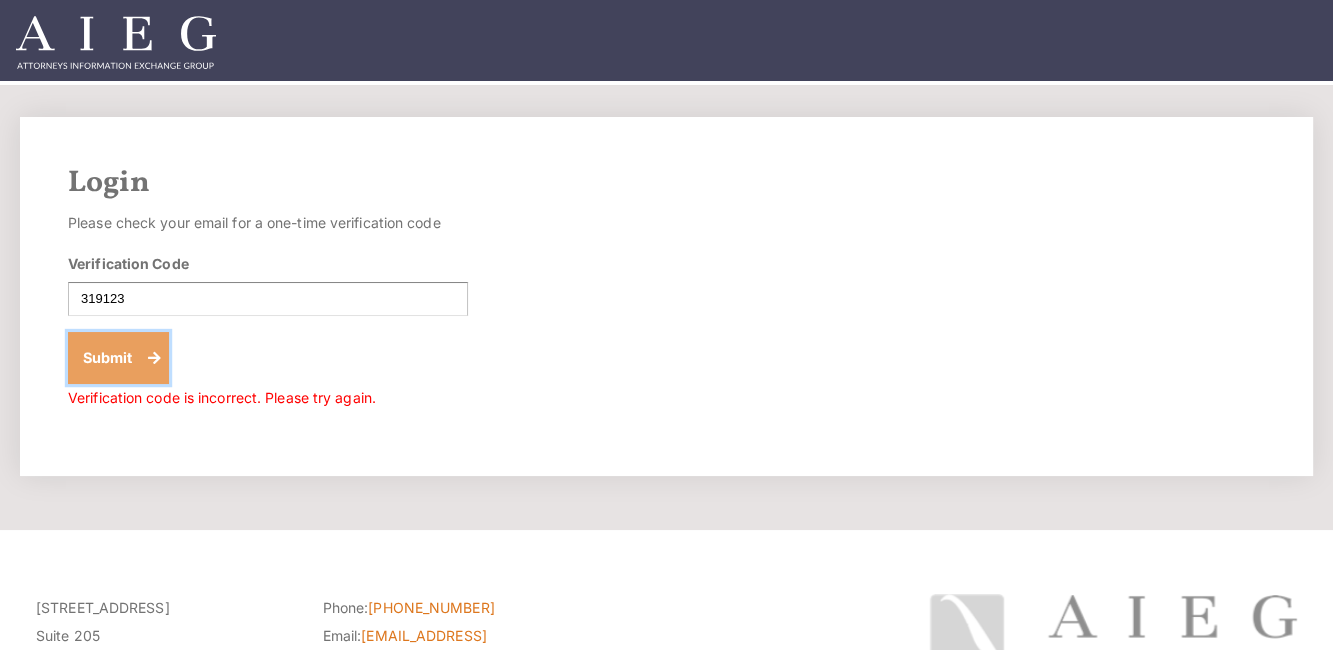 click on "Submit" at bounding box center [118, 358] 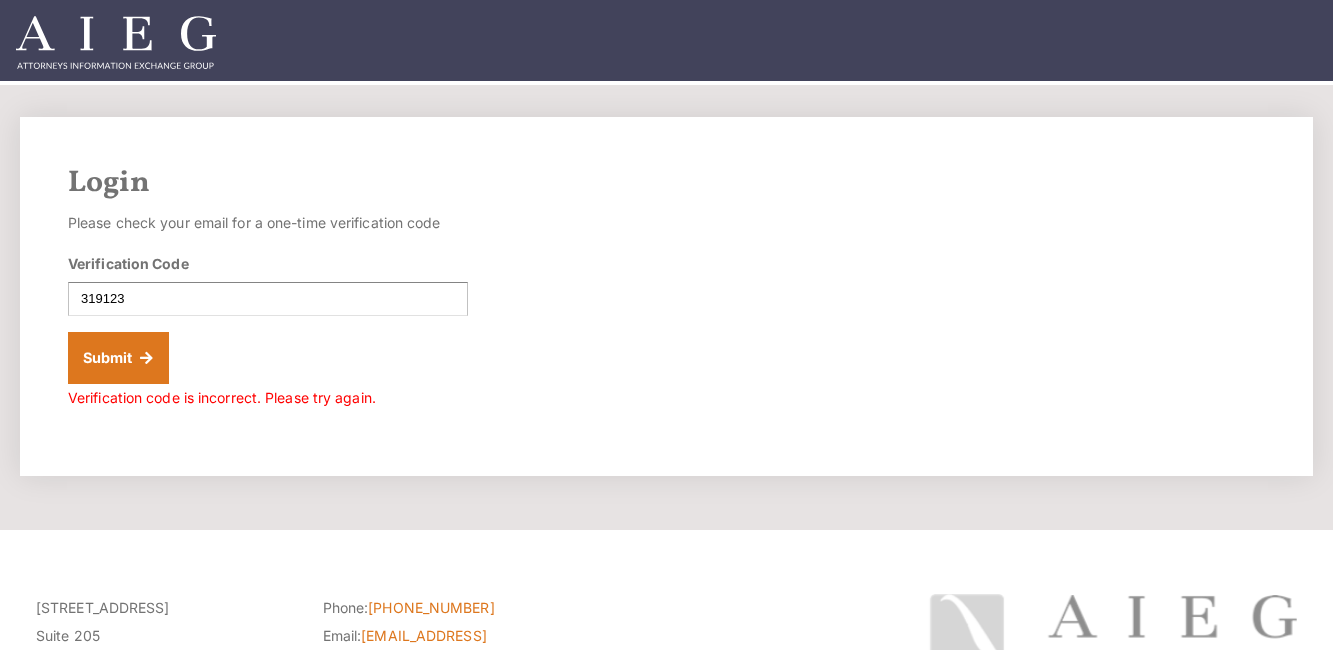 scroll, scrollTop: 0, scrollLeft: 0, axis: both 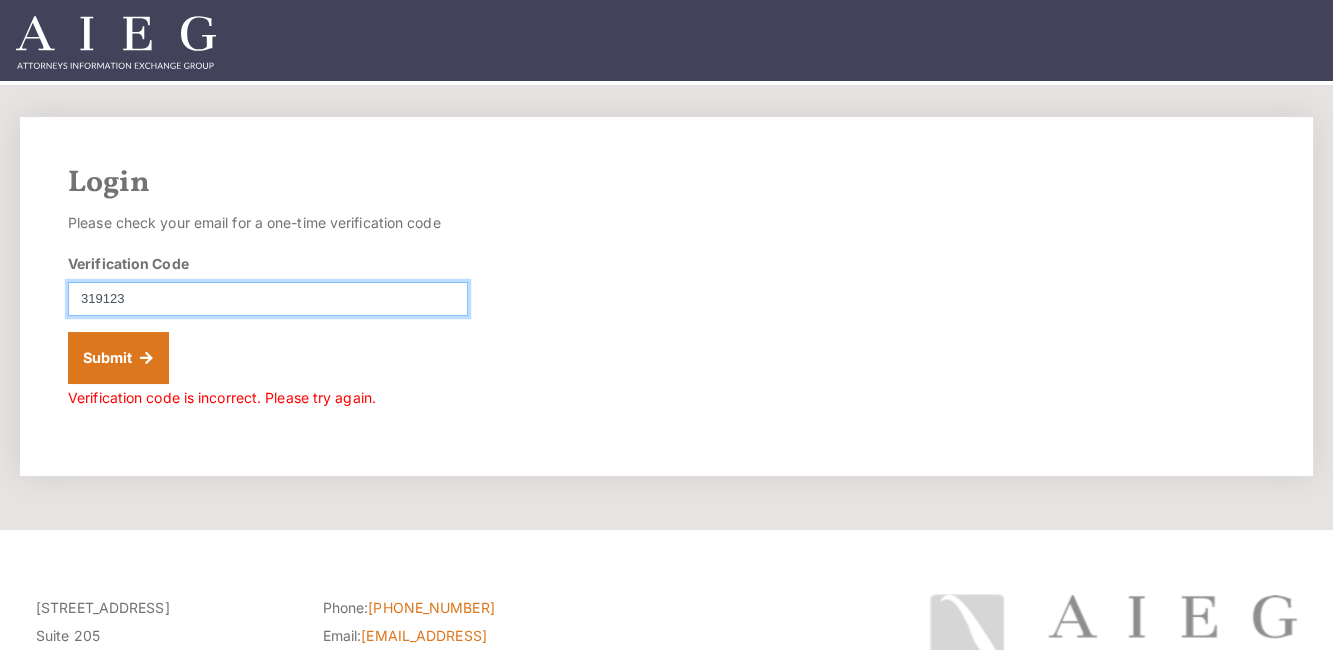 drag, startPoint x: 116, startPoint y: 305, endPoint x: -16, endPoint y: 301, distance: 132.0606 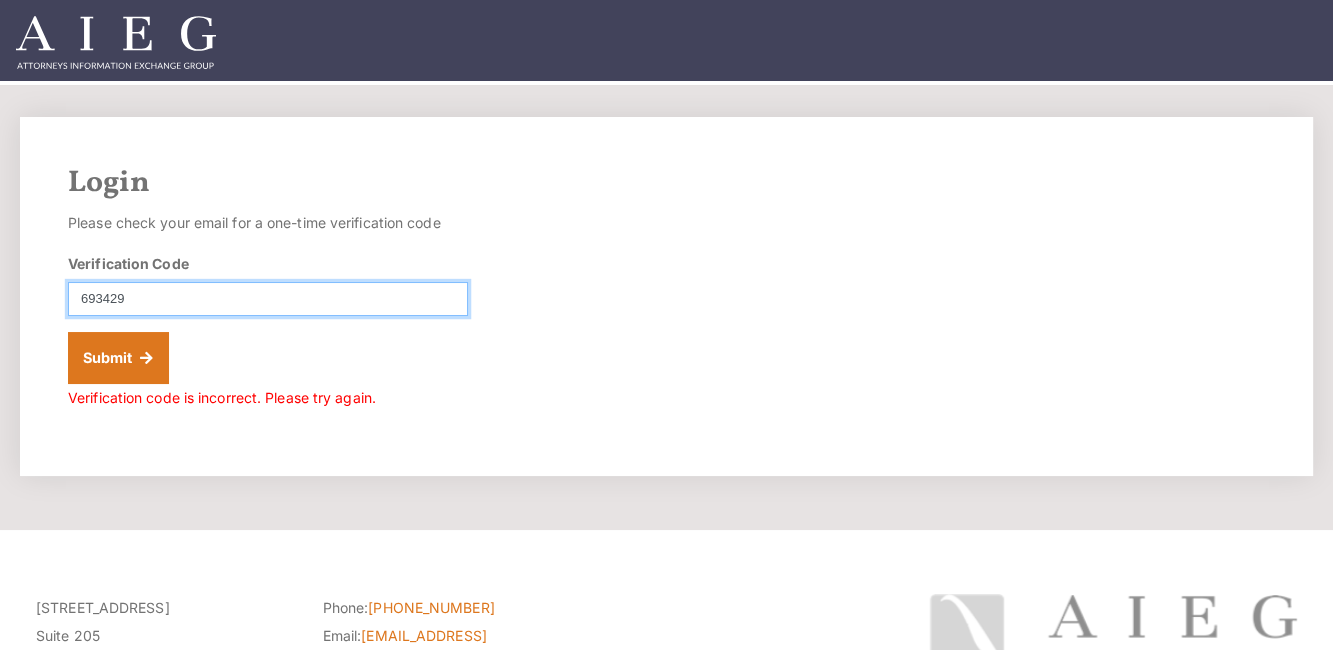 type on "693429" 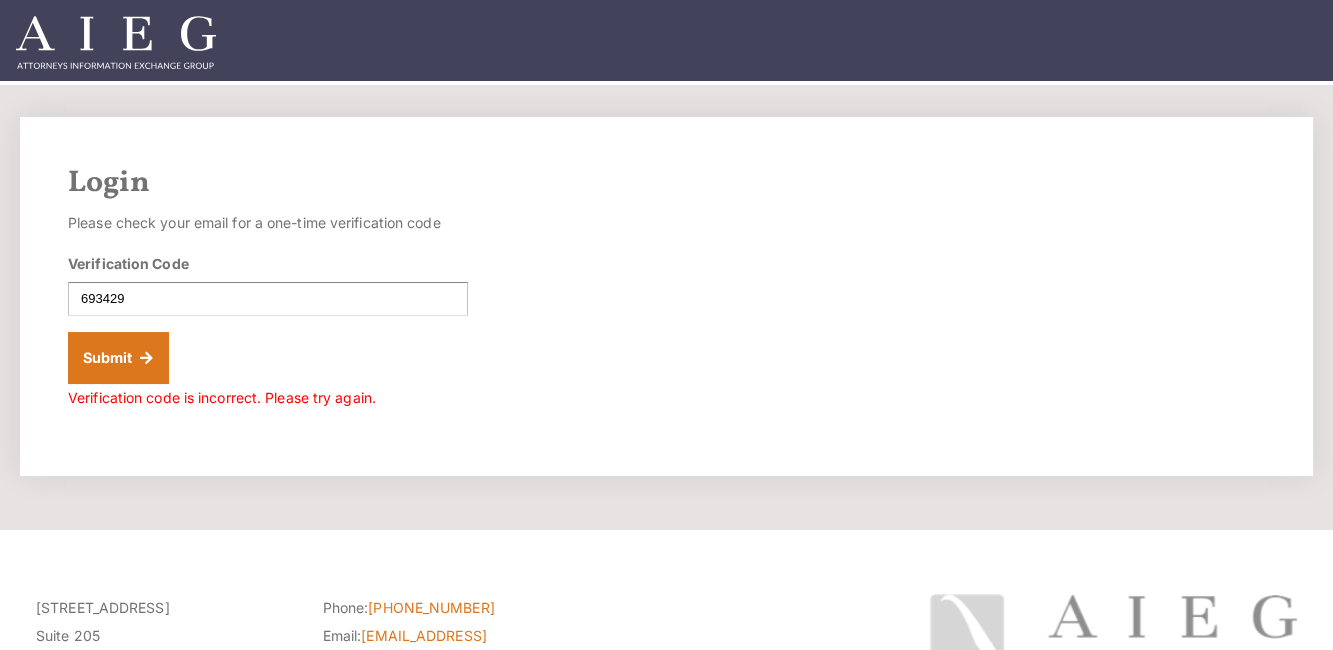 click on "Login
Please check your email for a one-time verification code
Verification Code
693429
Submit
Verification code is incorrect. Please try again." at bounding box center [666, 296] 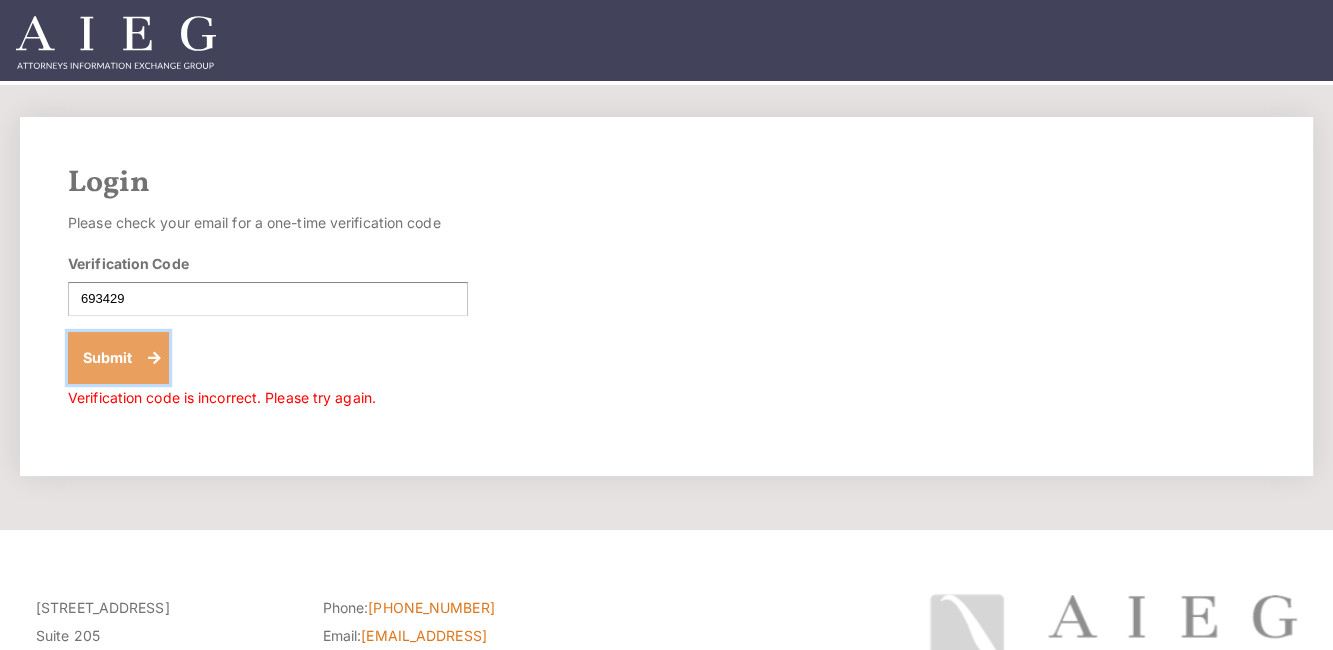 click on "Submit" at bounding box center [118, 358] 